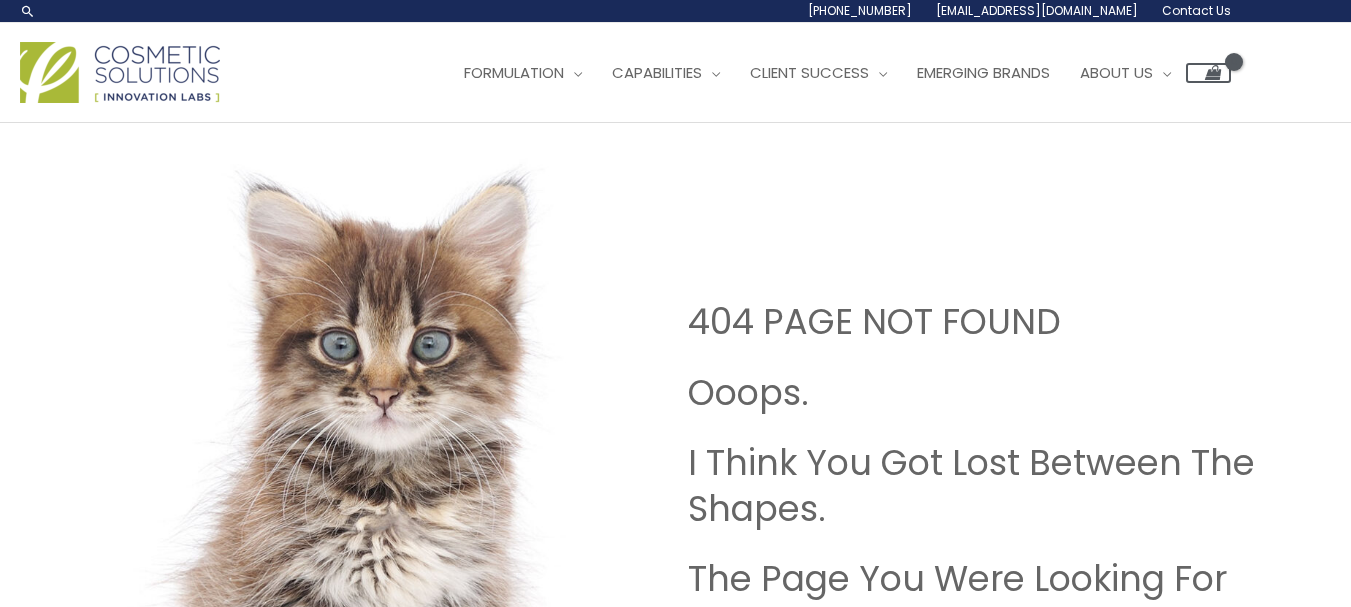 scroll, scrollTop: 0, scrollLeft: 0, axis: both 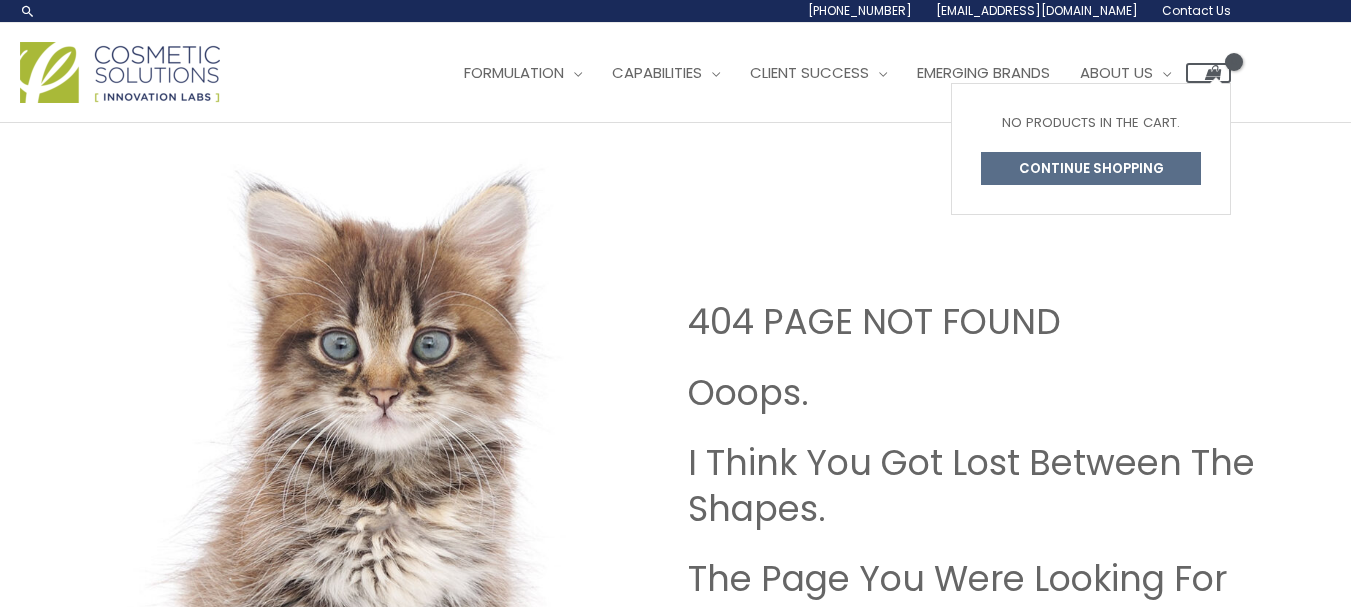 click at bounding box center [1212, 73] 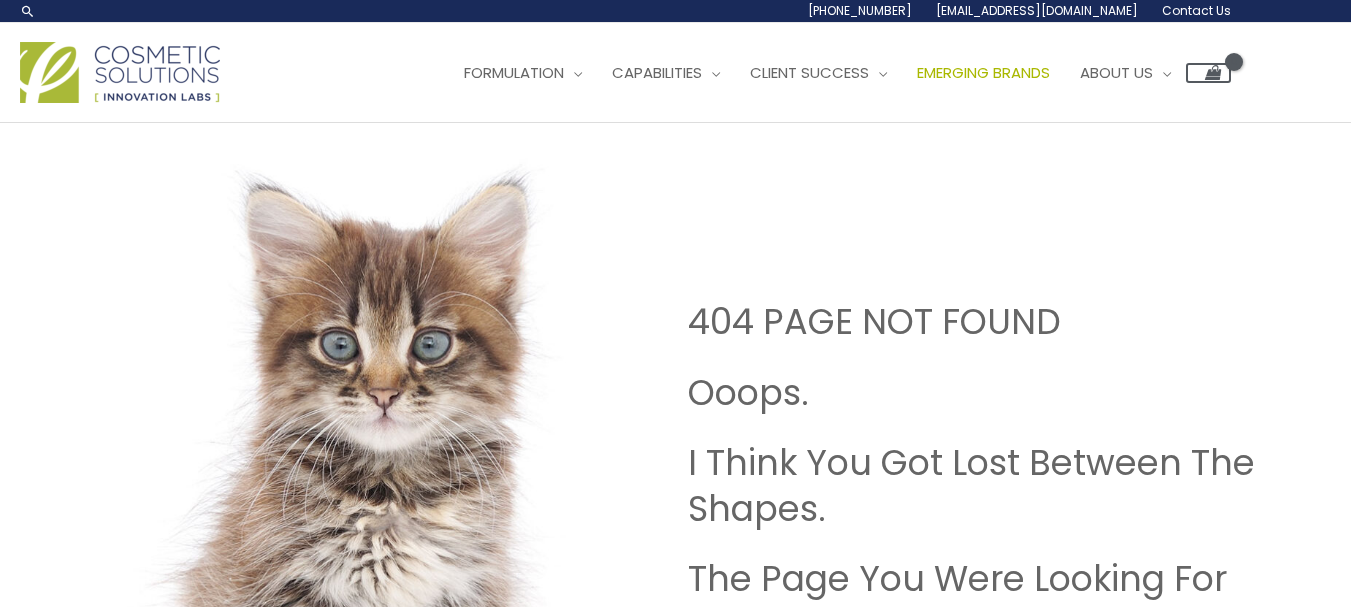 click on "Emerging Brands" at bounding box center [983, 72] 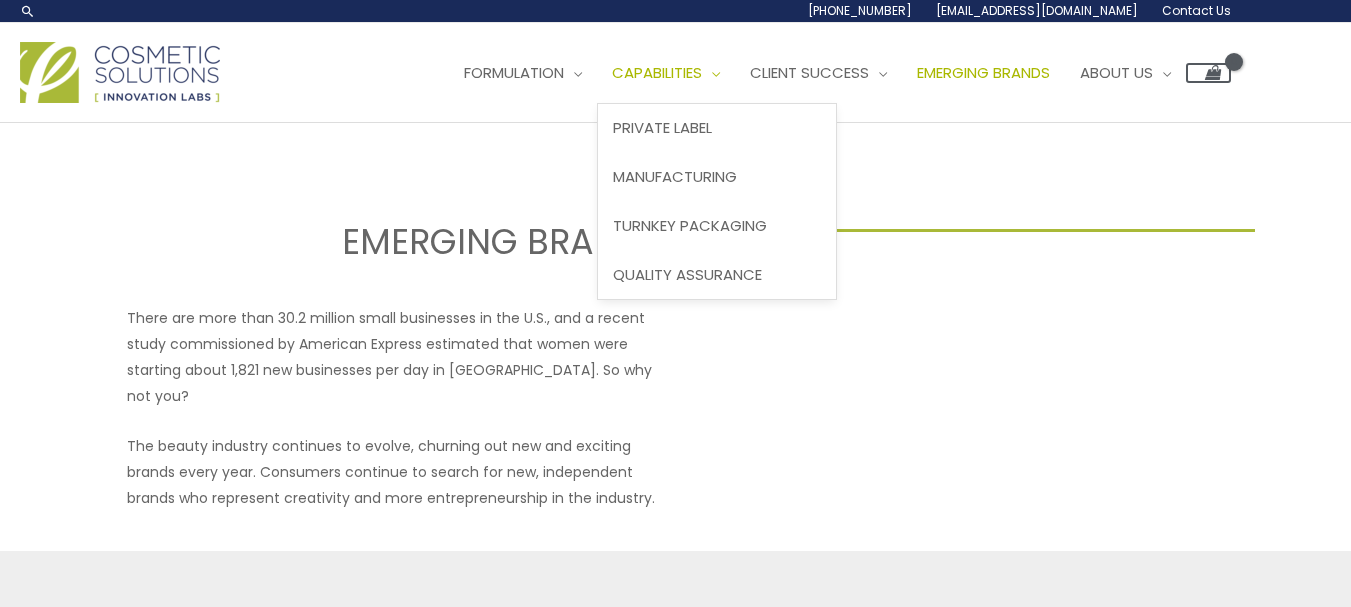 scroll, scrollTop: 0, scrollLeft: 0, axis: both 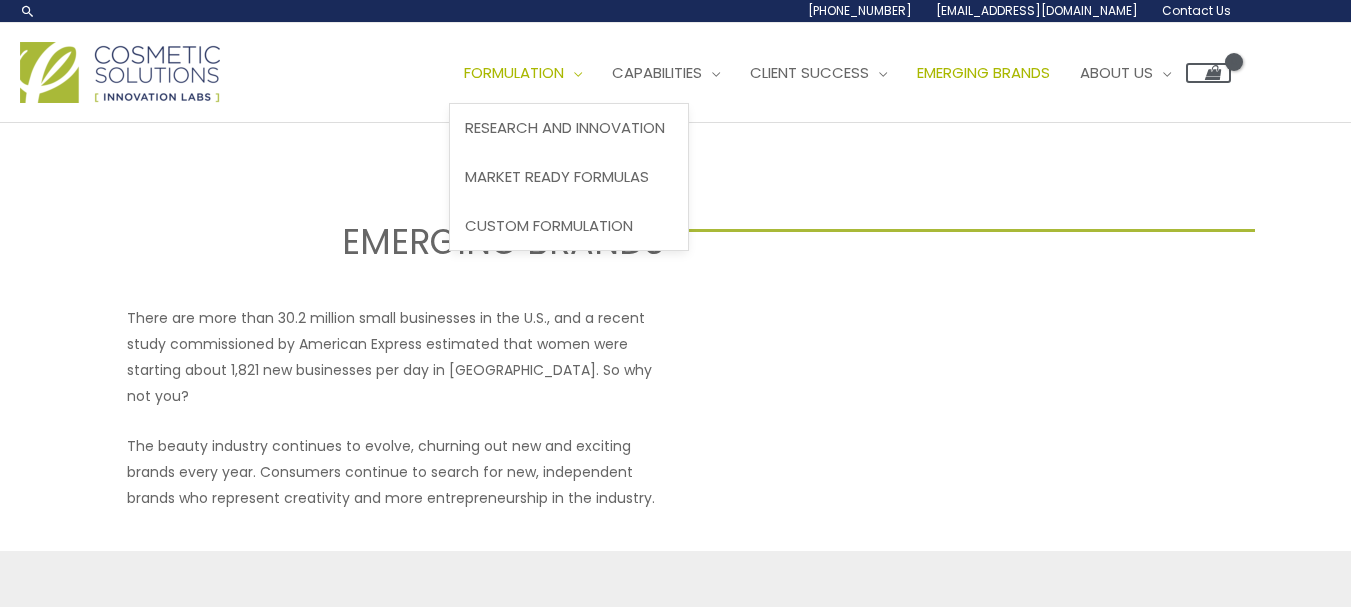 select 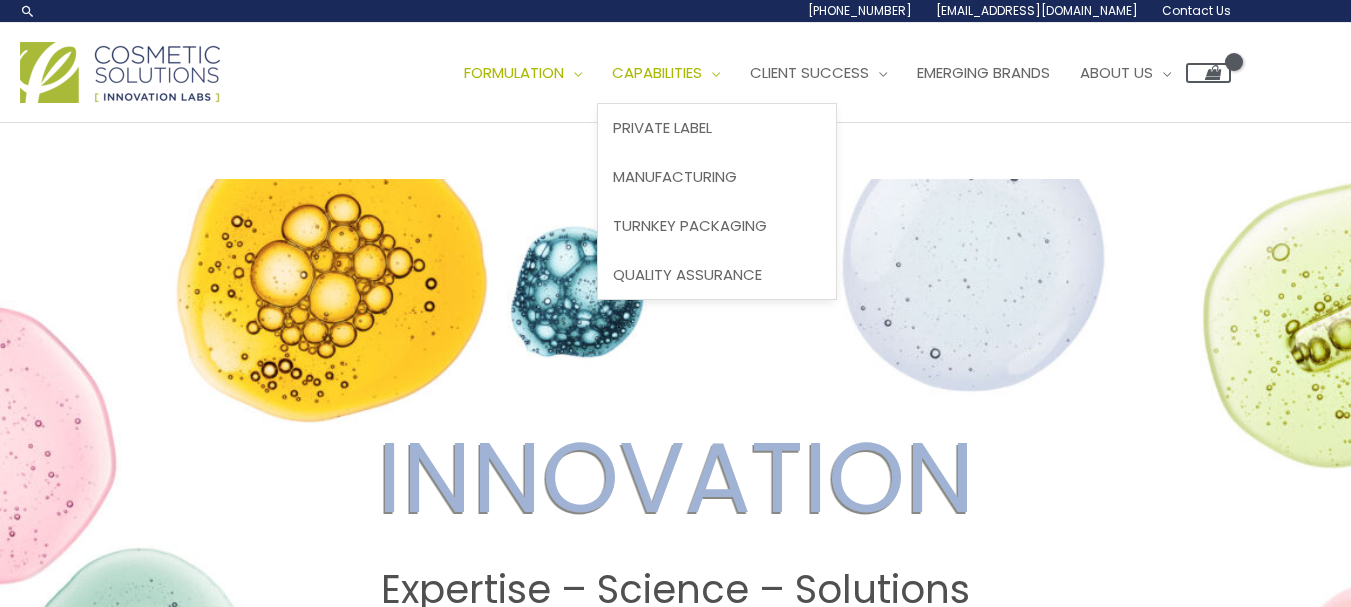 scroll, scrollTop: 0, scrollLeft: 0, axis: both 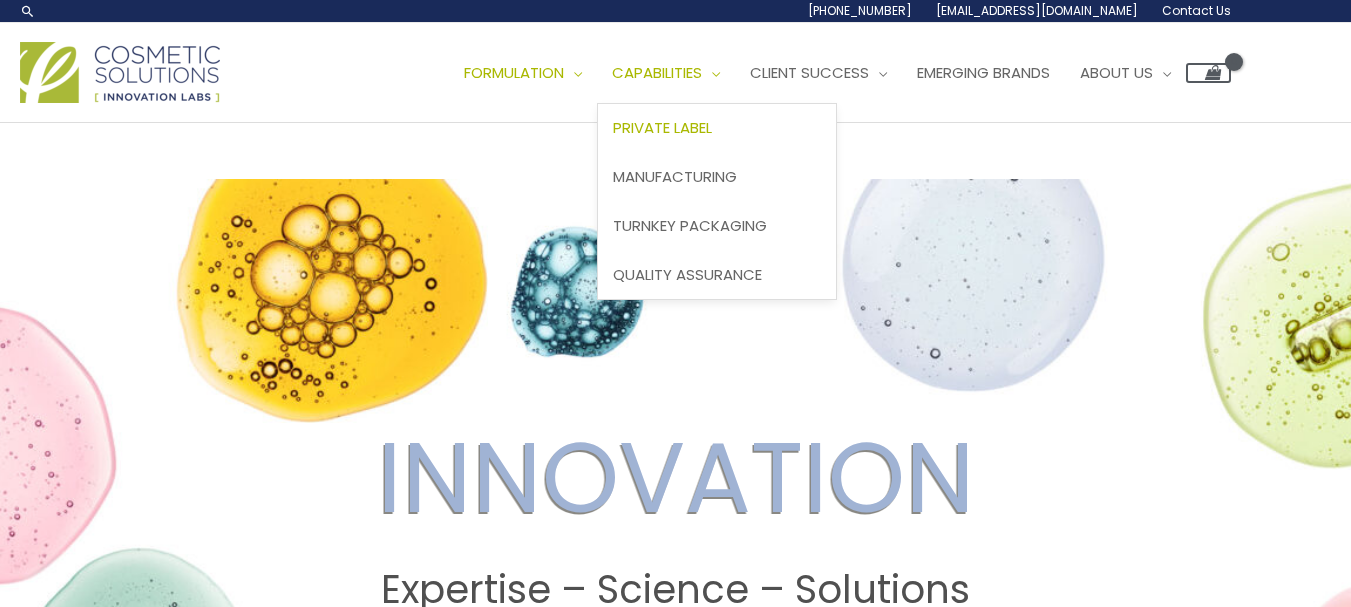 click on "Private Label" at bounding box center (662, 127) 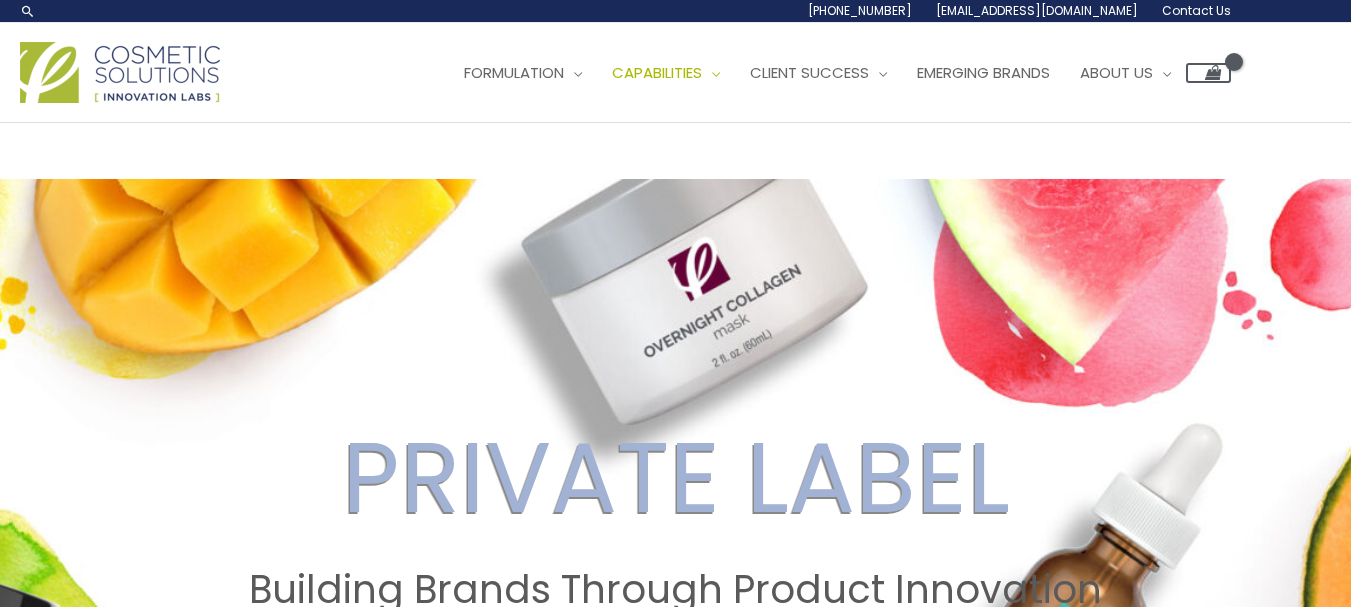 scroll, scrollTop: 0, scrollLeft: 0, axis: both 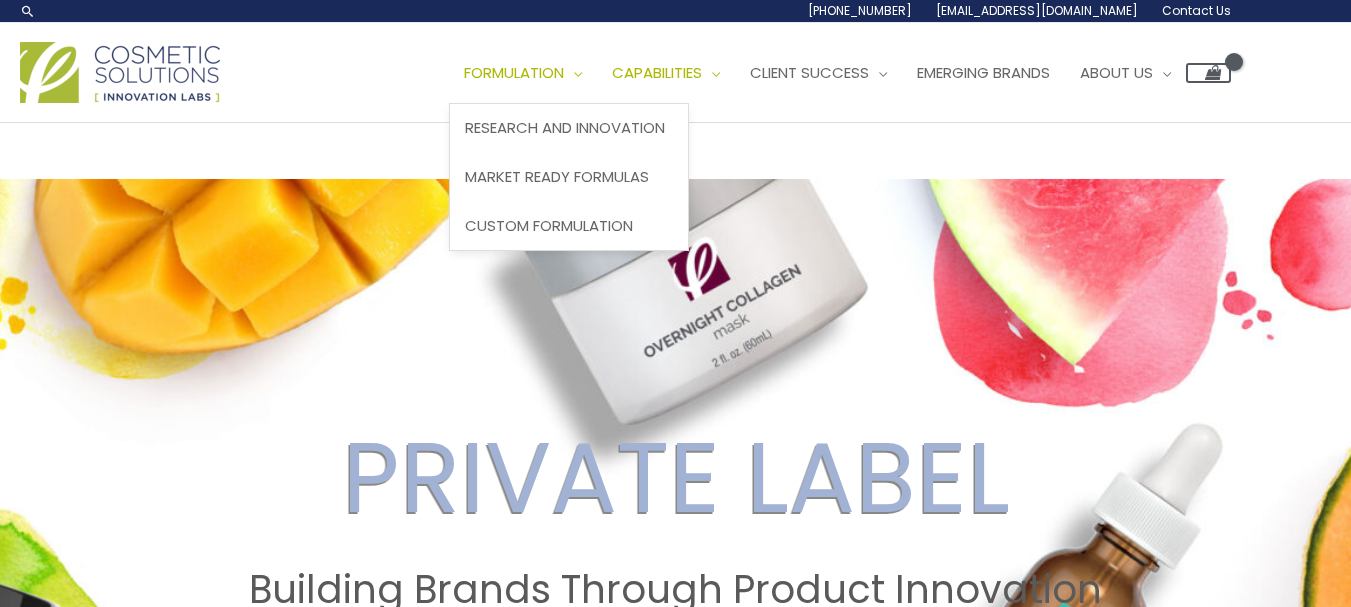click on "Formulation" at bounding box center [523, 73] 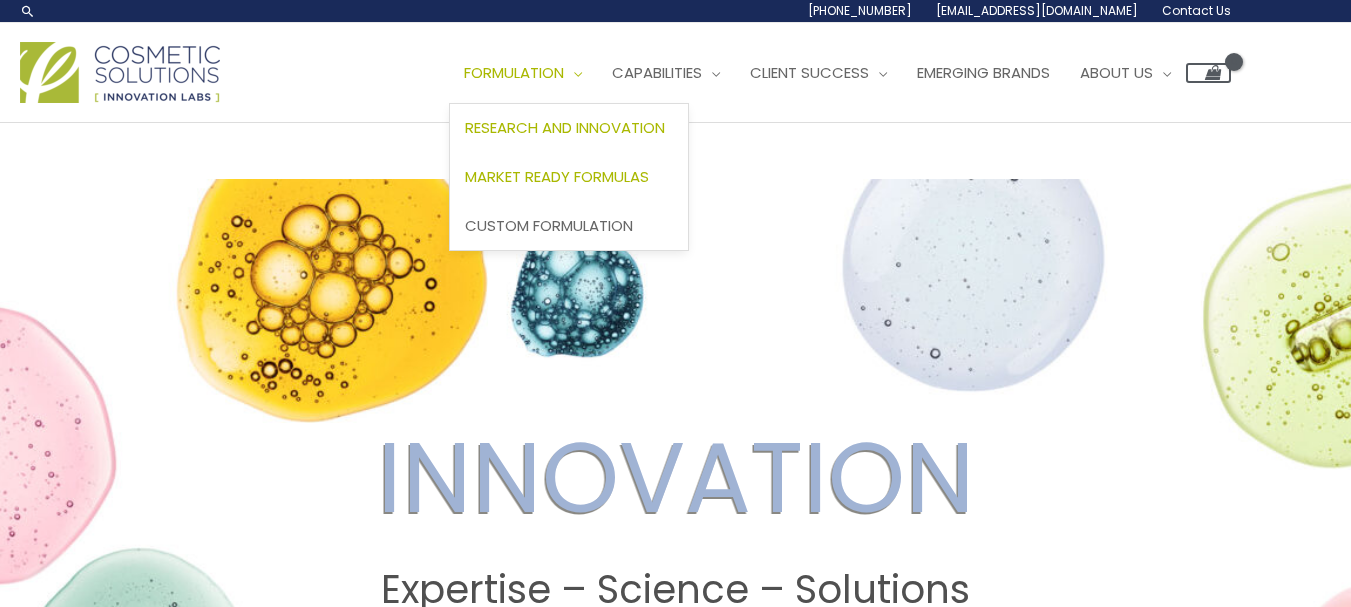 click on "Market Ready Formulas" at bounding box center [557, 176] 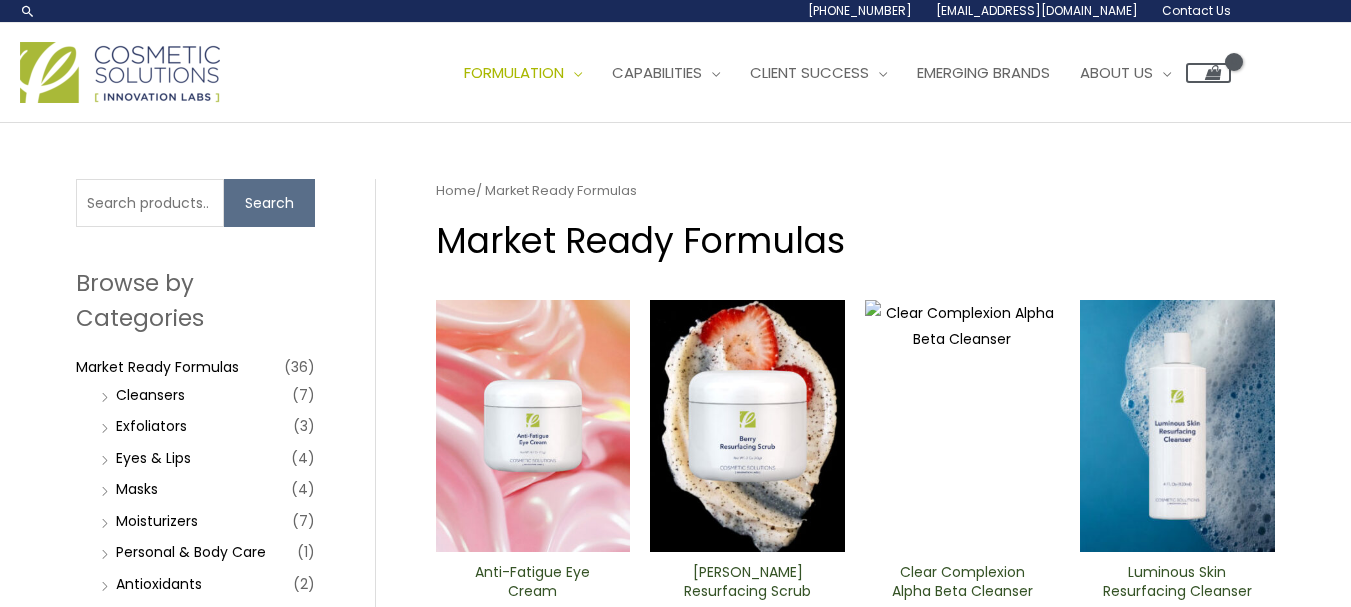 scroll, scrollTop: 0, scrollLeft: 0, axis: both 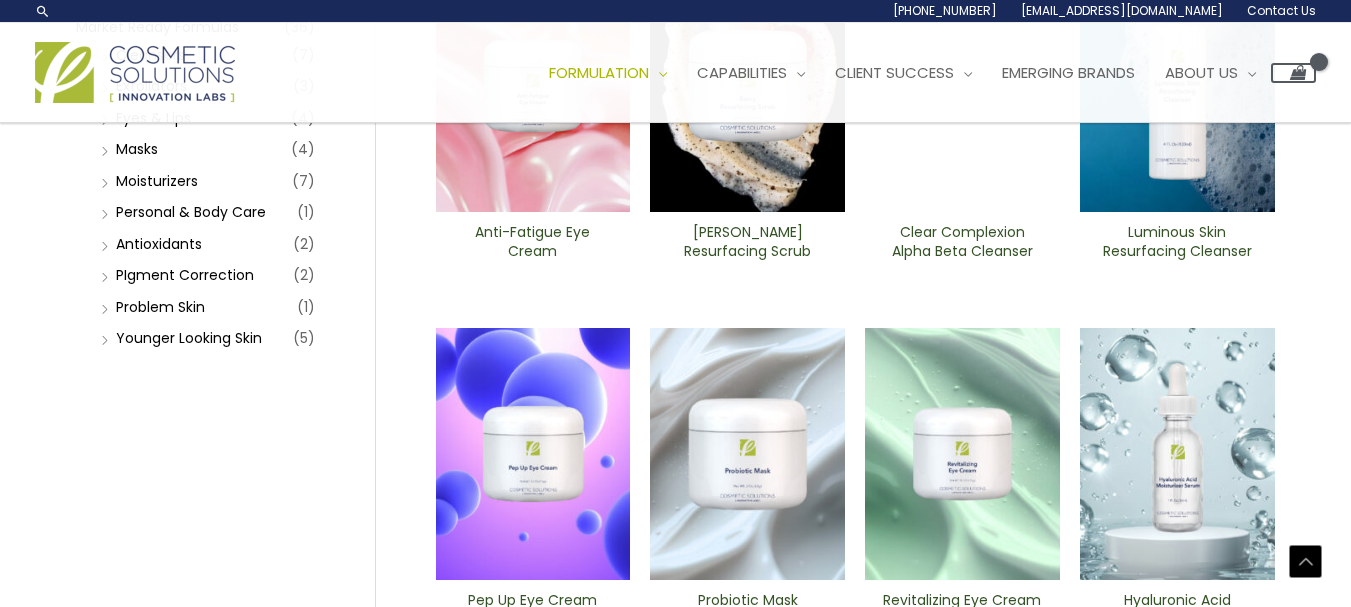 click at bounding box center (1177, 86) 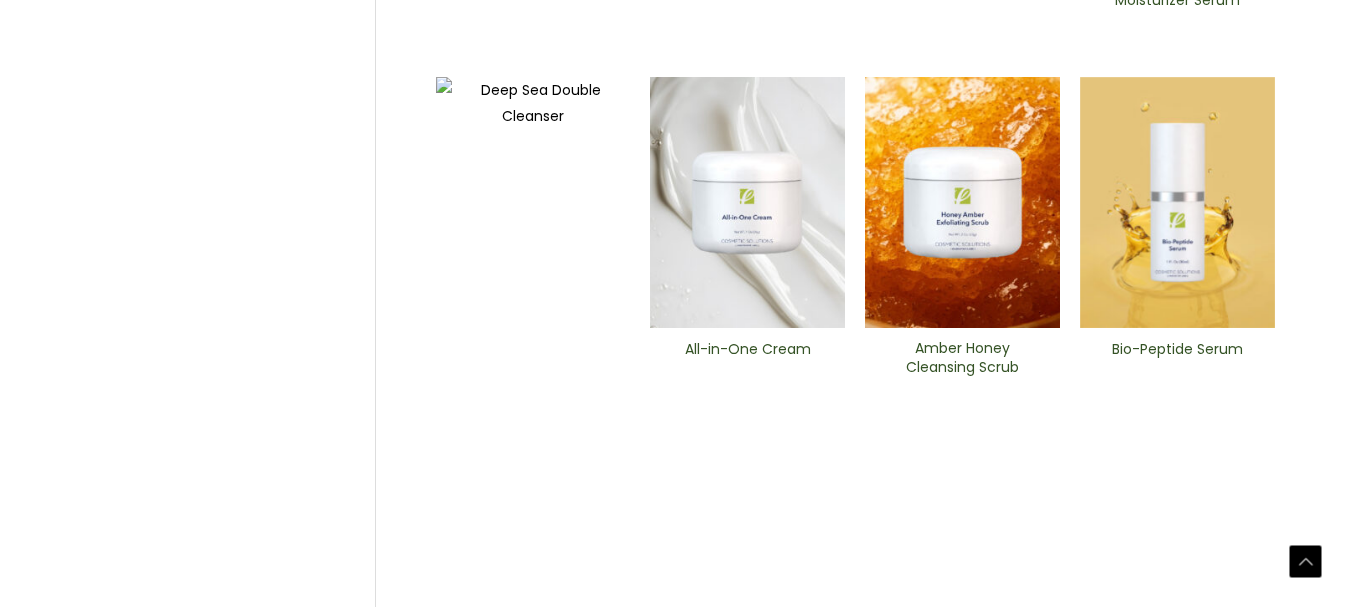scroll, scrollTop: 969, scrollLeft: 0, axis: vertical 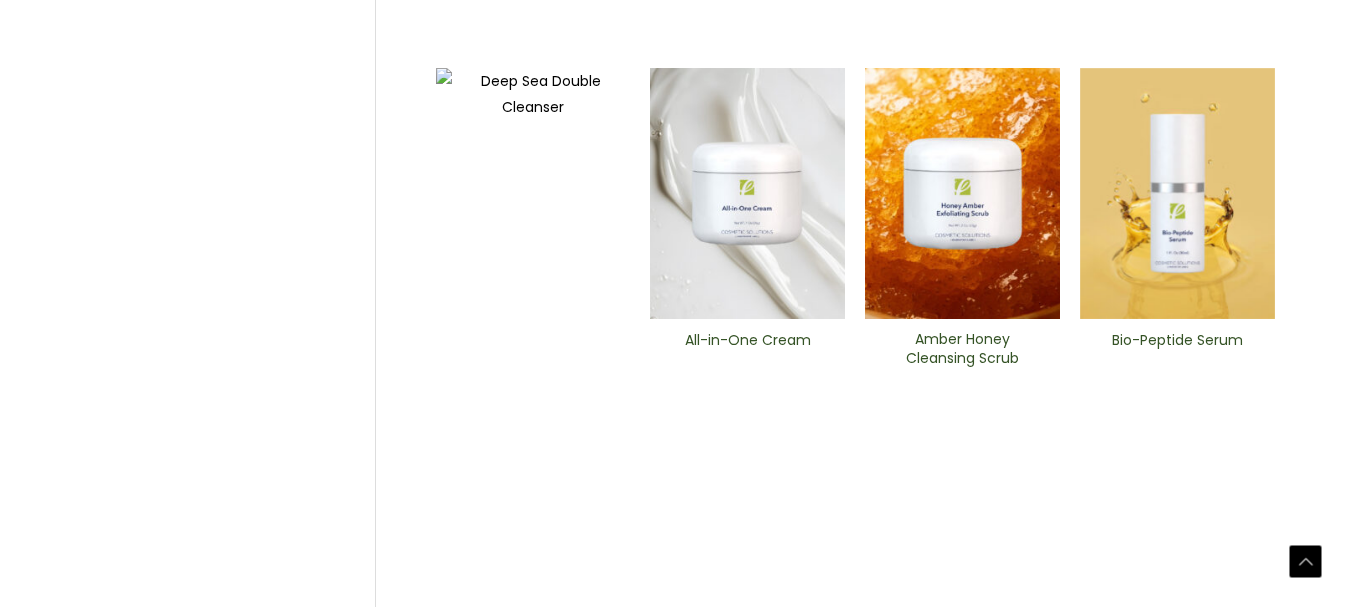 click at bounding box center (1177, 194) 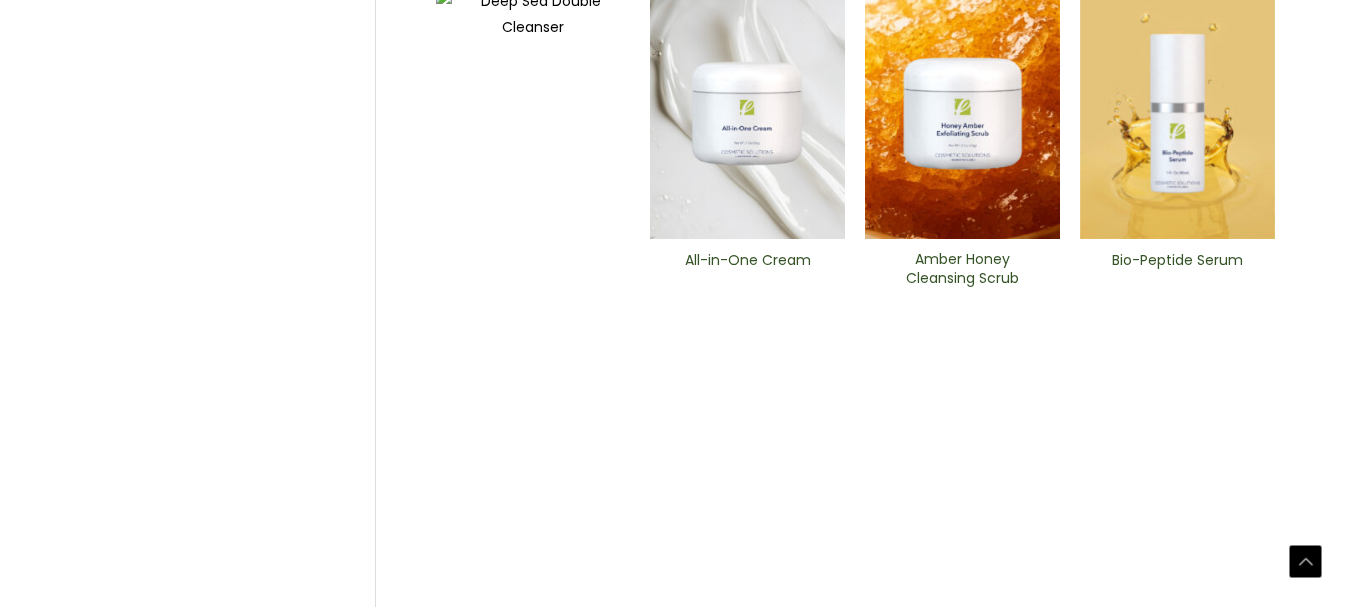 scroll, scrollTop: 1055, scrollLeft: 0, axis: vertical 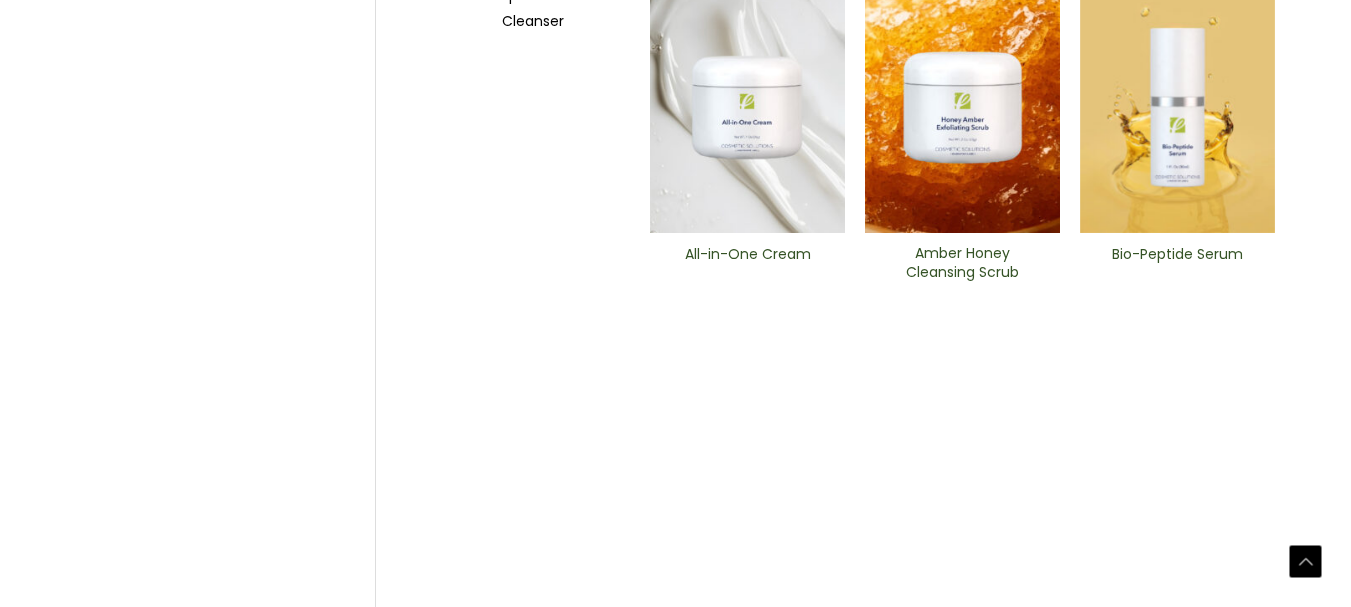 click on "2" at bounding box center [501, 1631] 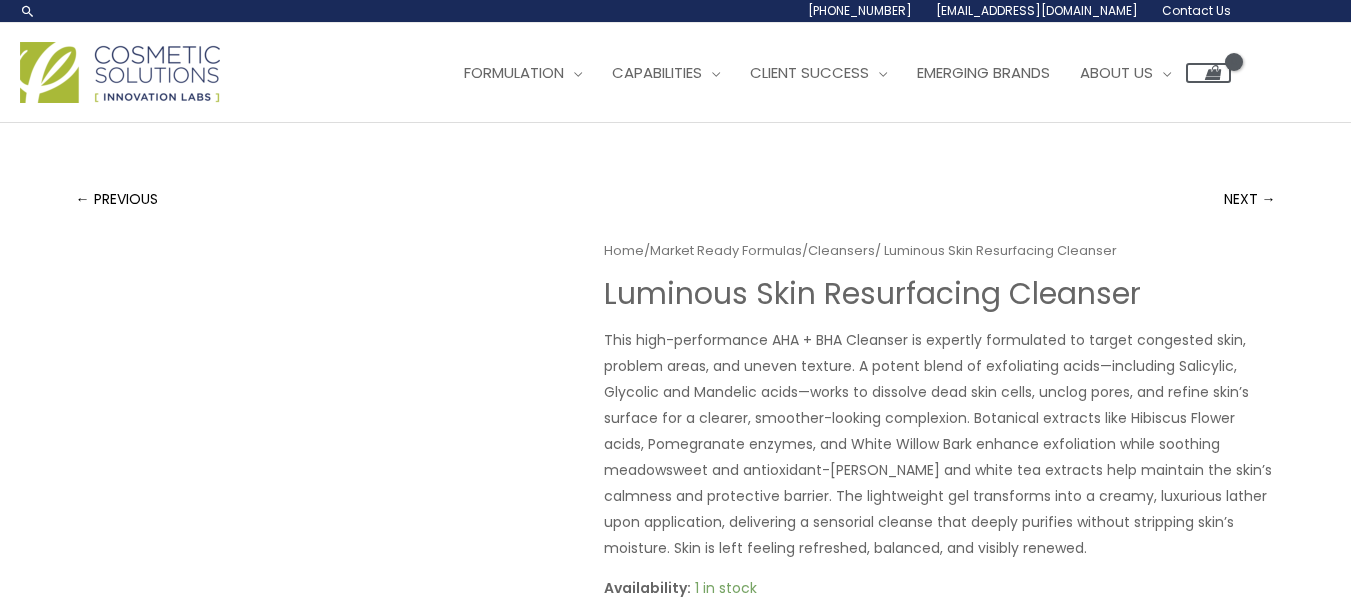 scroll, scrollTop: 0, scrollLeft: 0, axis: both 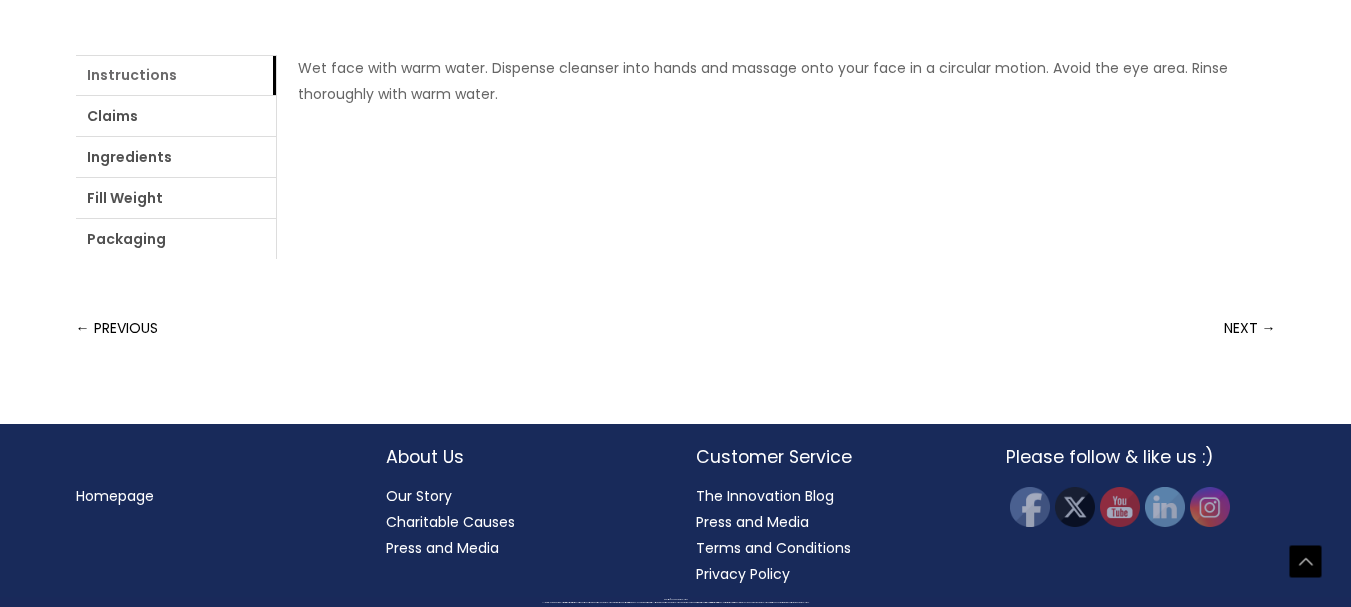 click on "Instructions" at bounding box center [176, 75] 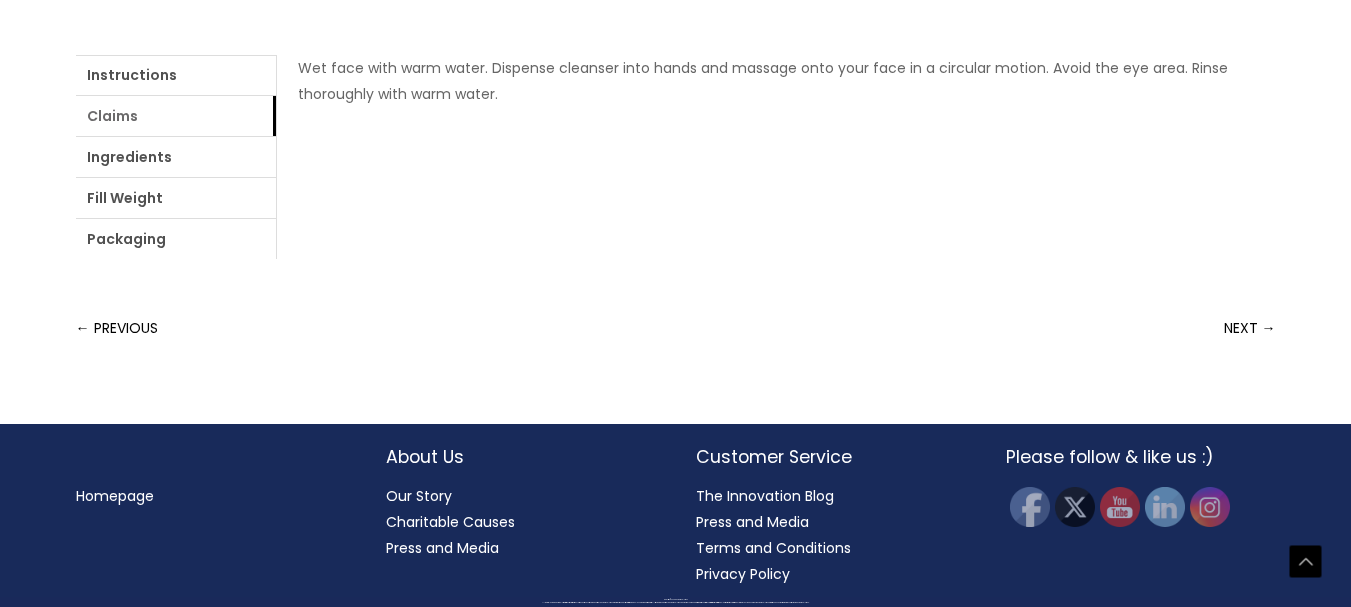 click on "Claims" at bounding box center (176, 116) 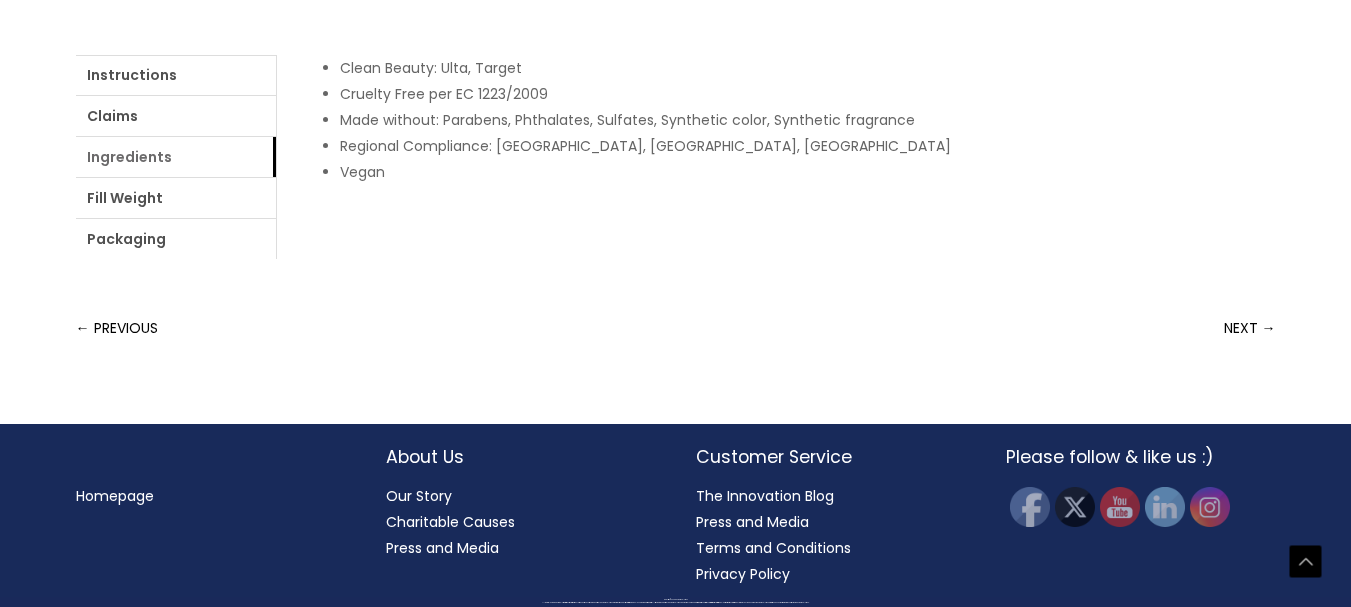 click on "Ingredients" at bounding box center [176, 157] 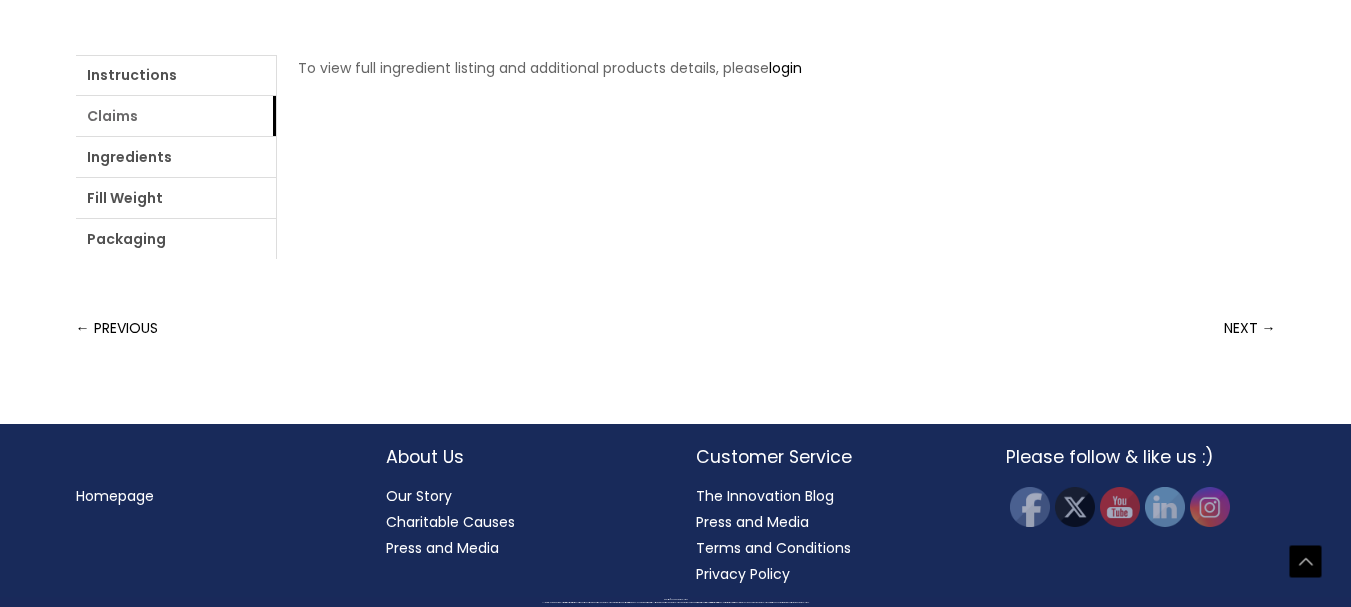click on "Claims" at bounding box center [176, 116] 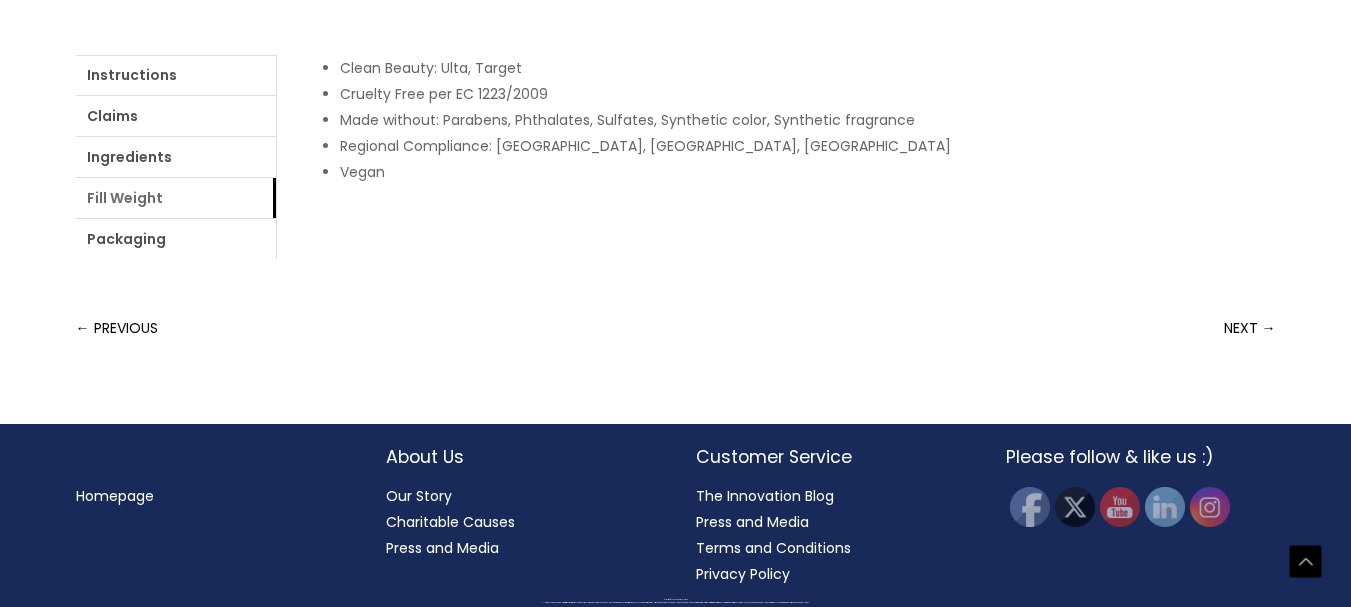 click on "Fill Weight" at bounding box center (176, 198) 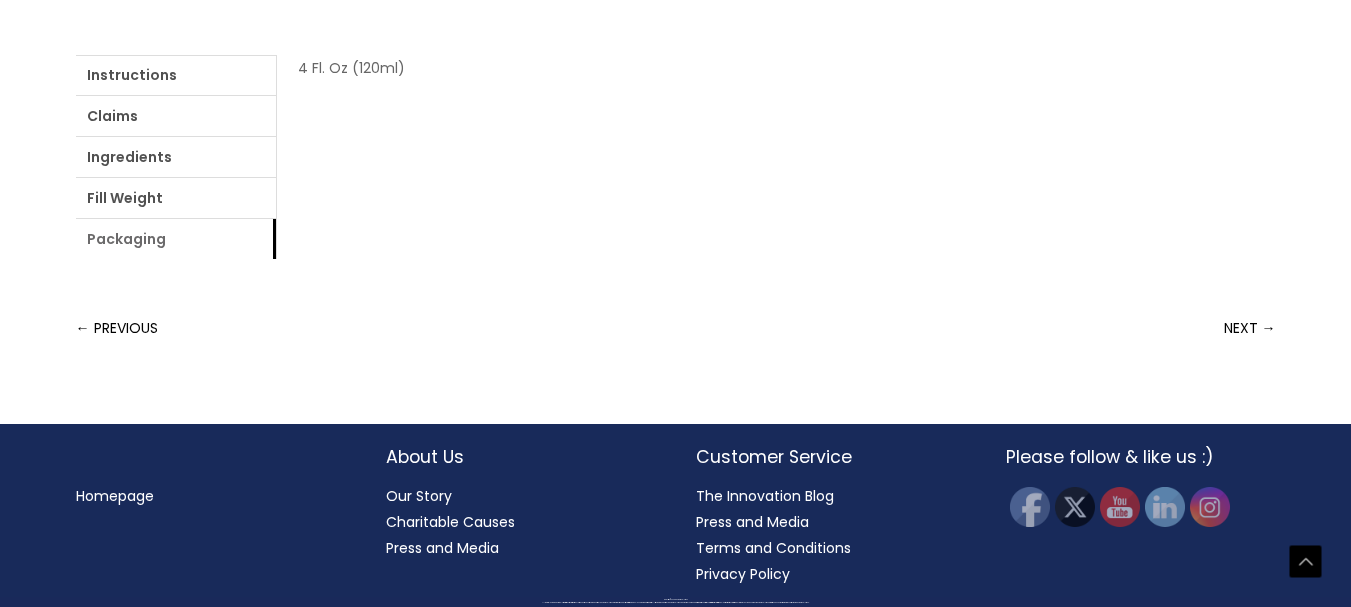 click on "Packaging" at bounding box center (176, 239) 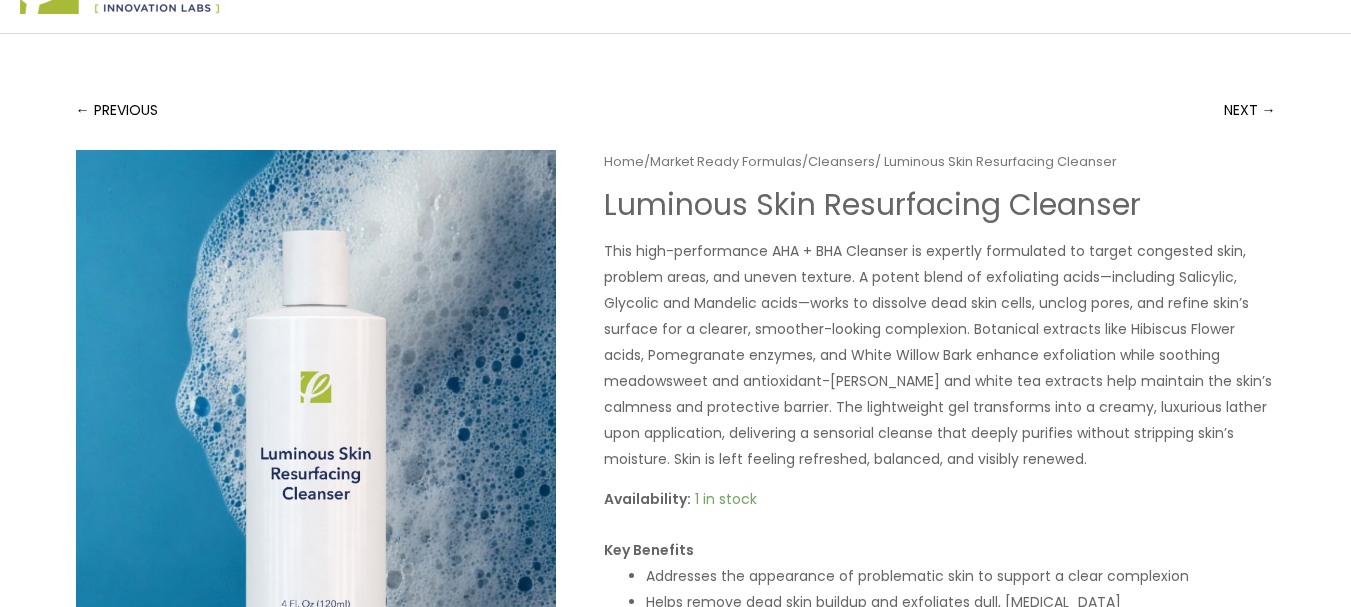 scroll, scrollTop: 0, scrollLeft: 0, axis: both 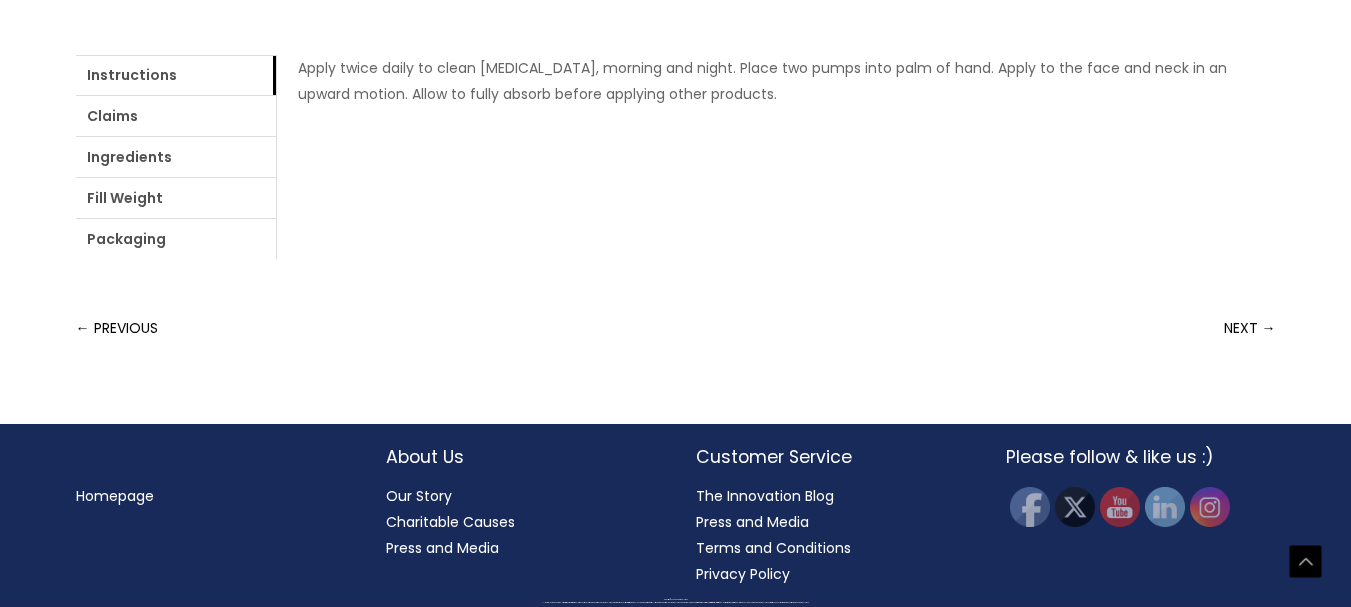 drag, startPoint x: 1365, startPoint y: 156, endPoint x: 1365, endPoint y: 515, distance: 359 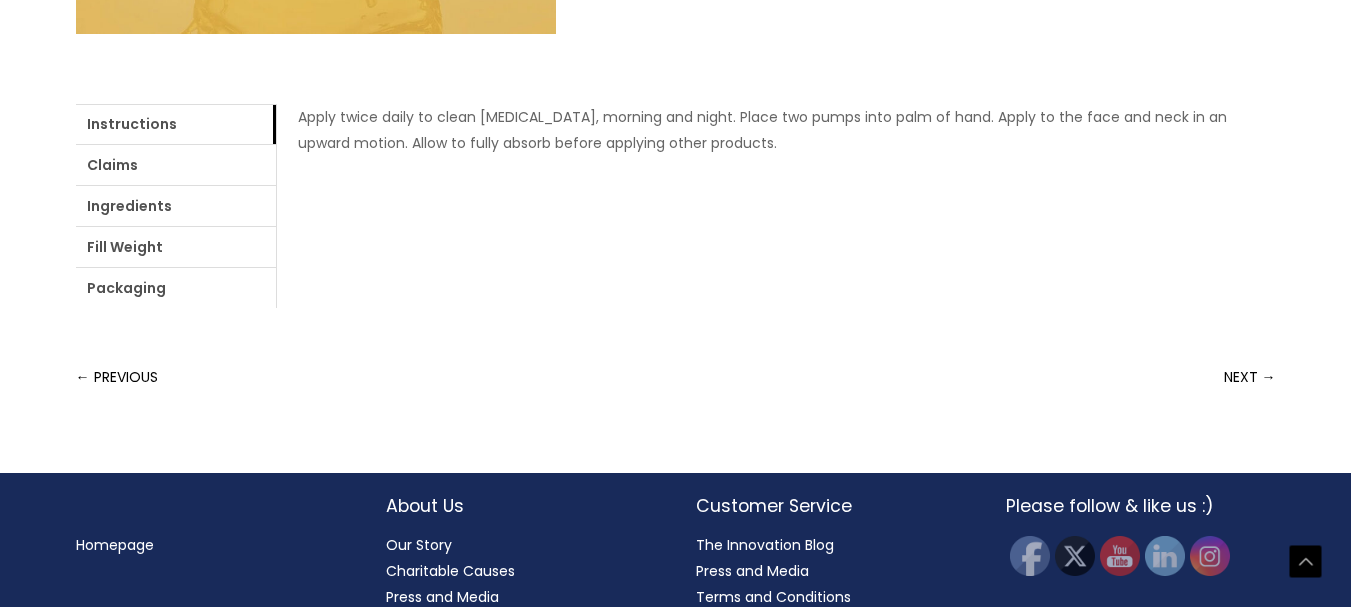 scroll, scrollTop: 830, scrollLeft: 0, axis: vertical 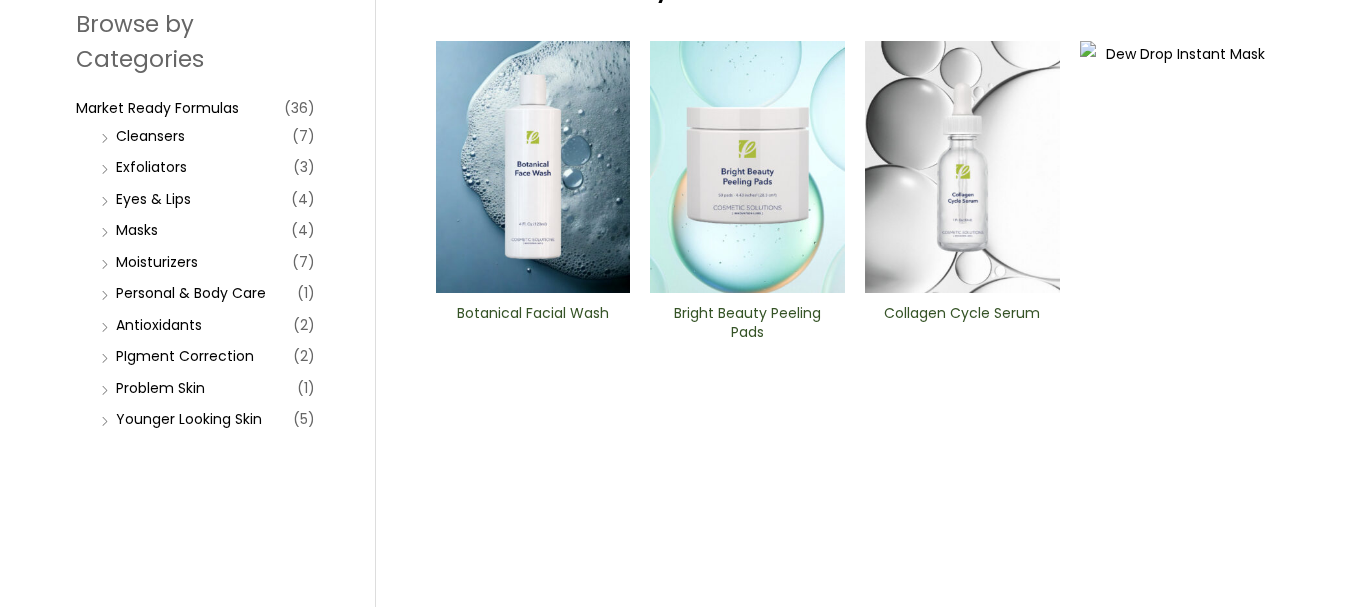 click on "Skip to content
Search...
[PHONE_NUMBER] [EMAIL_ADDRESS][DOMAIN_NAME] Contact Us
Main Menu
Formulation Menu Toggle
Research and Innovation 	 Market Ready Formulas 	 Custom Formulation
Capabilities Menu Toggle
Private Label 	 Manufacturing 	 Turnkey Packaging 	 Quality Assurance
Client Success Menu Toggle
Account Management 	 Marketing Support 	 Brand Boost Program 	 Product Education
Emerging Brands About Us Menu Toggle
Our Story 	 Community 	 Press + Media 	 Contact
[PHONE_NUMBER] [EMAIL_ADDRESS][DOMAIN_NAME] Contact Us
$ 0.00
No products in the cart." at bounding box center (675, 1217) 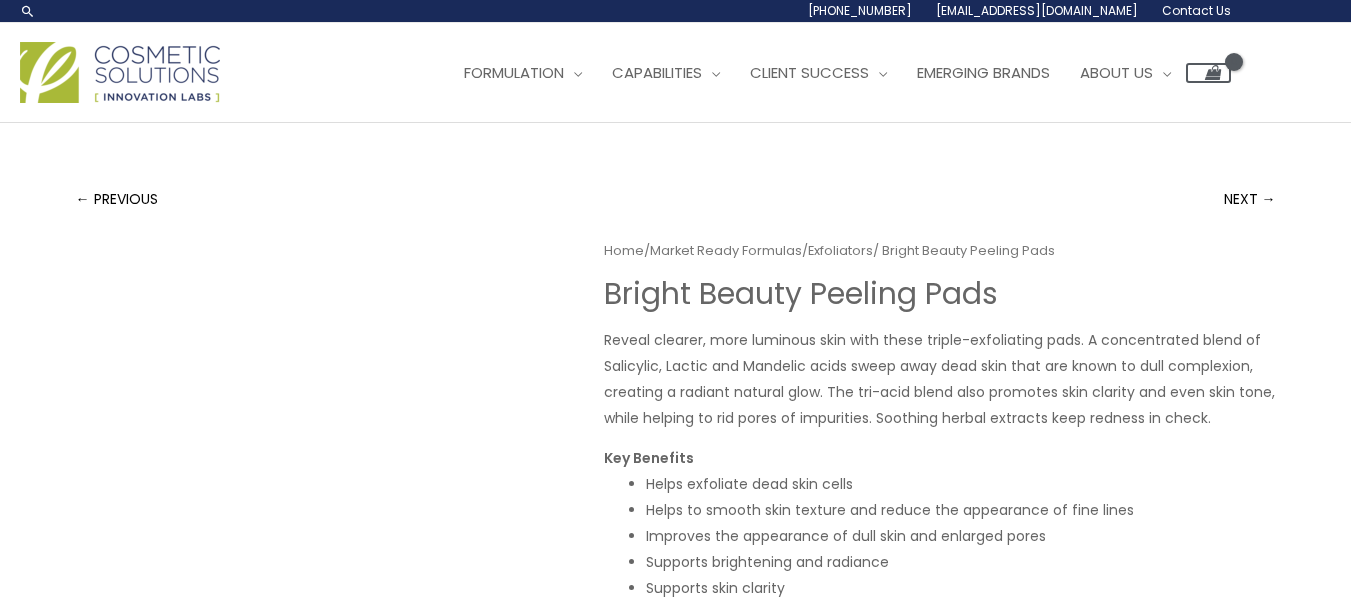 scroll, scrollTop: 0, scrollLeft: 0, axis: both 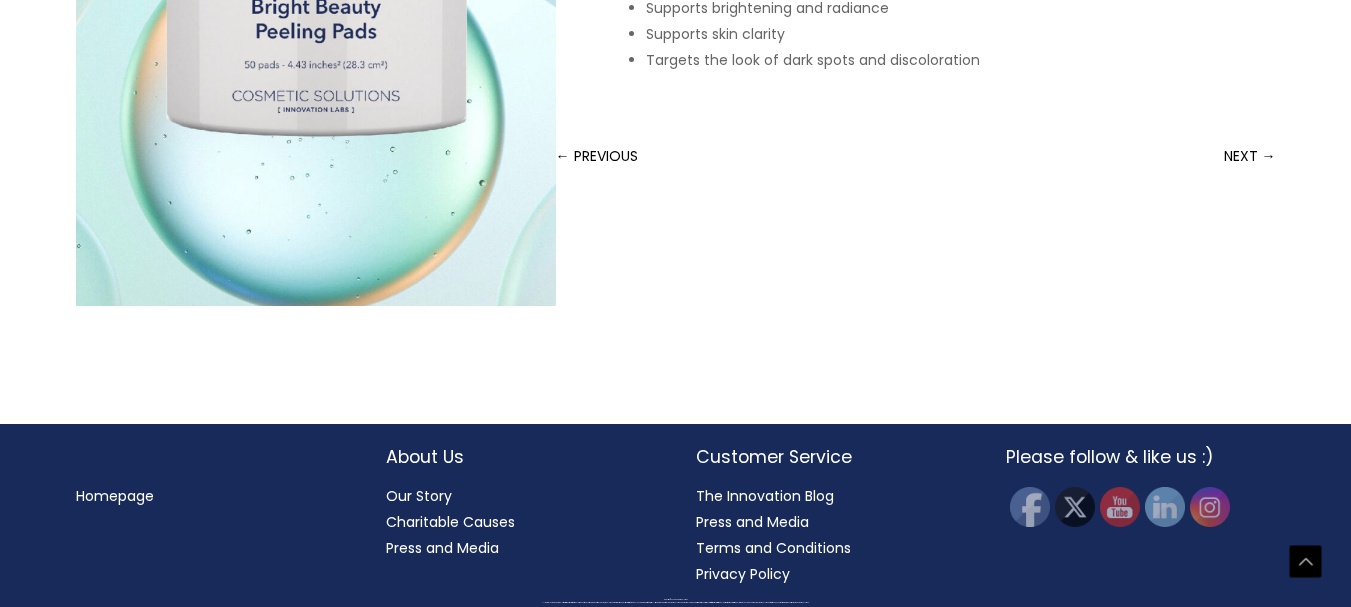 drag, startPoint x: 1365, startPoint y: 104, endPoint x: 1365, endPoint y: 381, distance: 277 